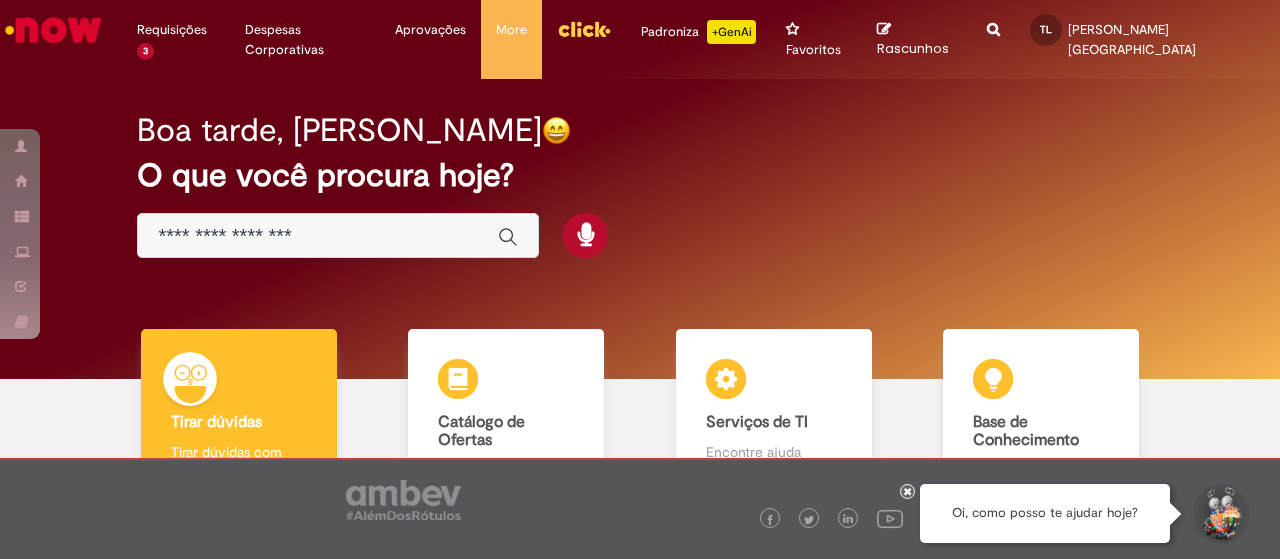 scroll, scrollTop: 0, scrollLeft: 0, axis: both 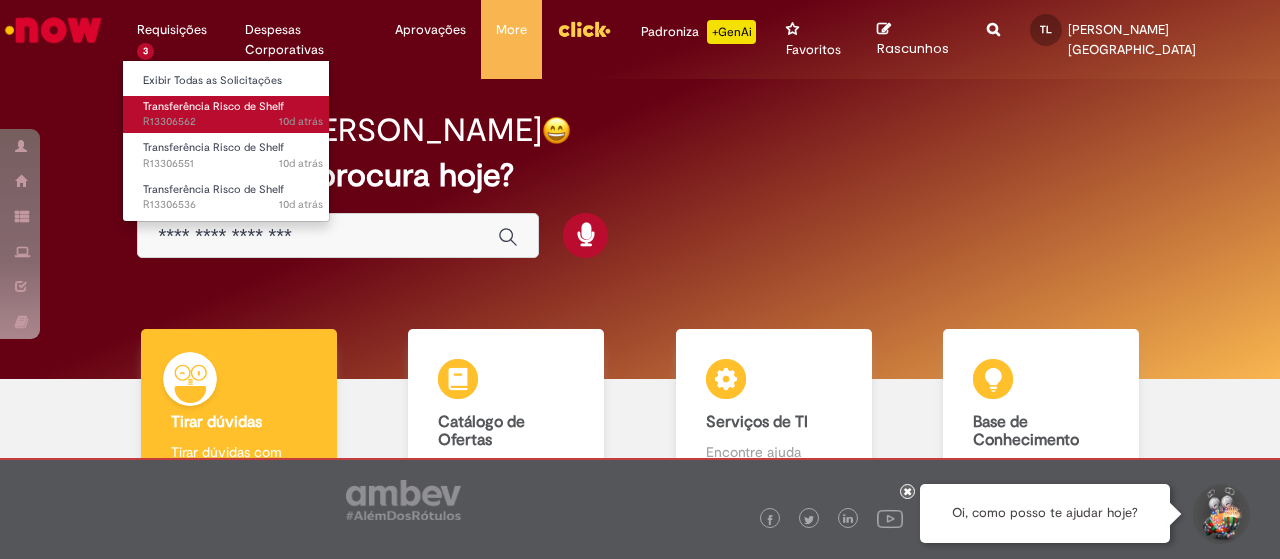 click on "Transferência Risco de Shelf" at bounding box center (213, 106) 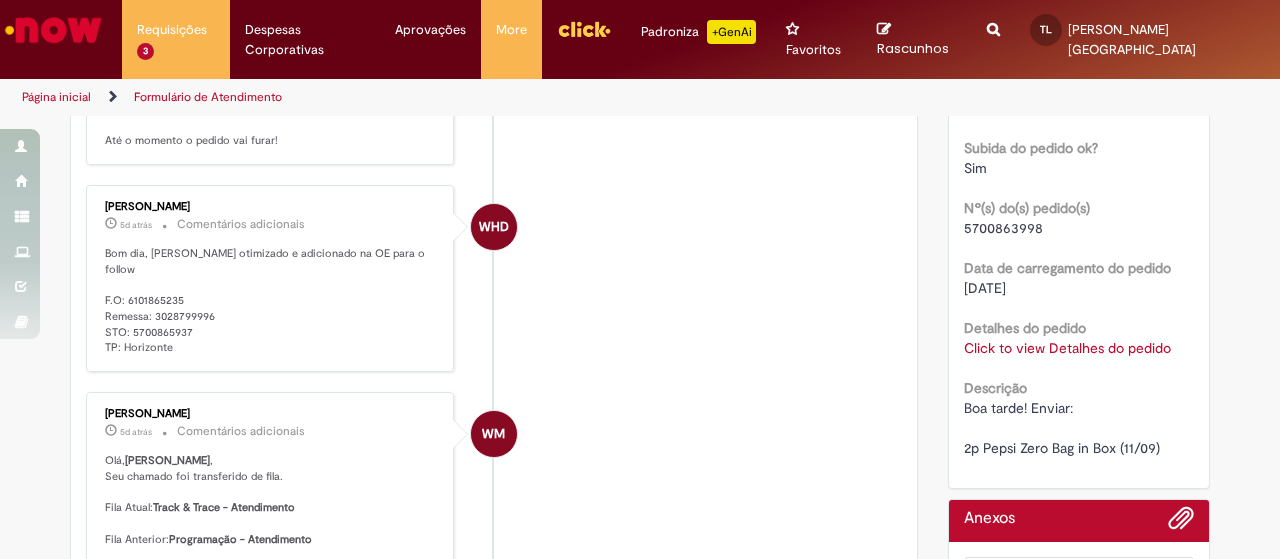 scroll, scrollTop: 709, scrollLeft: 0, axis: vertical 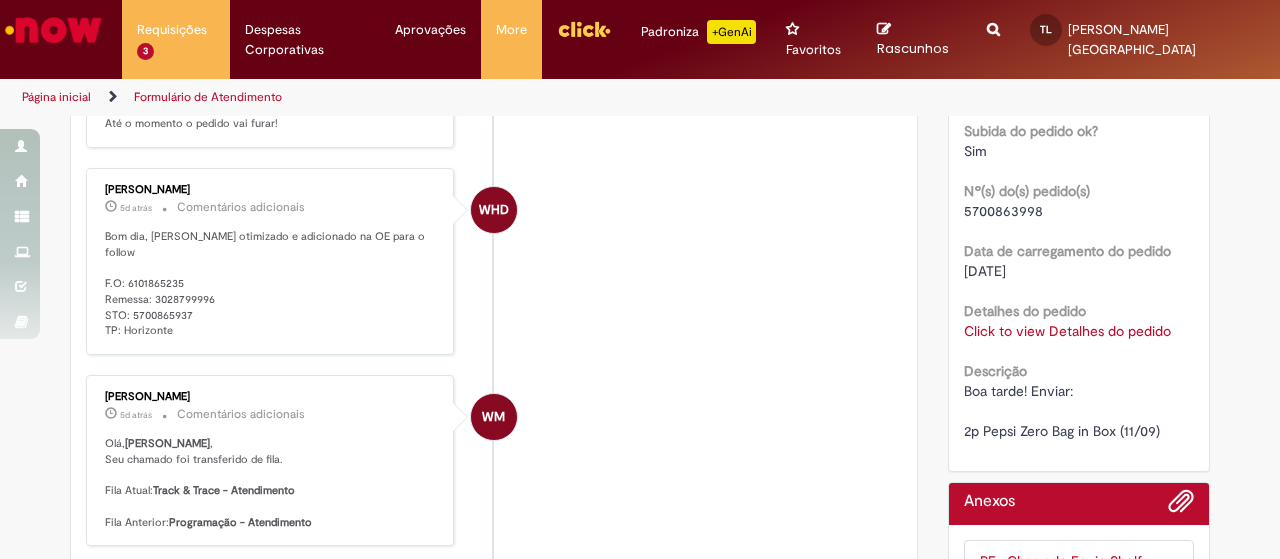 click on "Click to view Detalhes do pedido" at bounding box center (1067, 331) 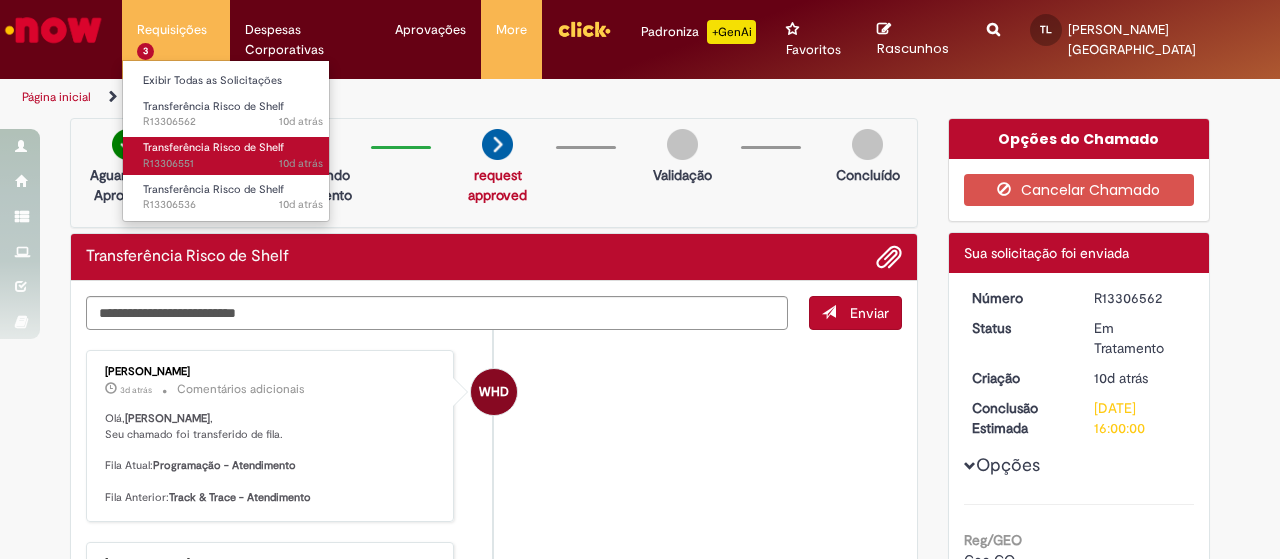click on "10d atrás 10 dias atrás  R13306551" at bounding box center [233, 164] 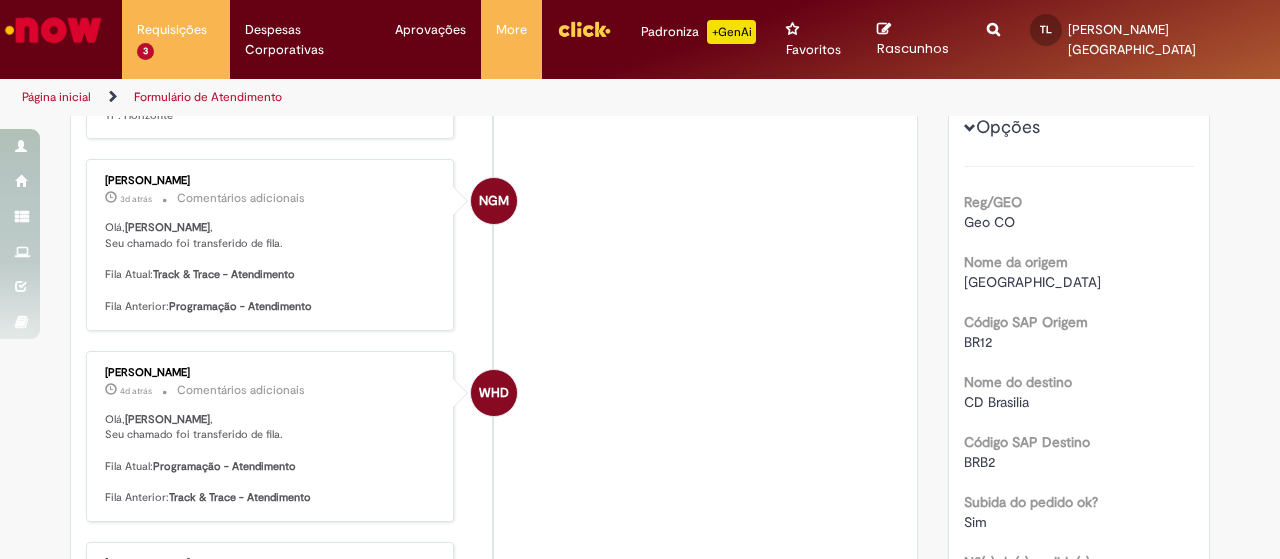 scroll, scrollTop: 0, scrollLeft: 0, axis: both 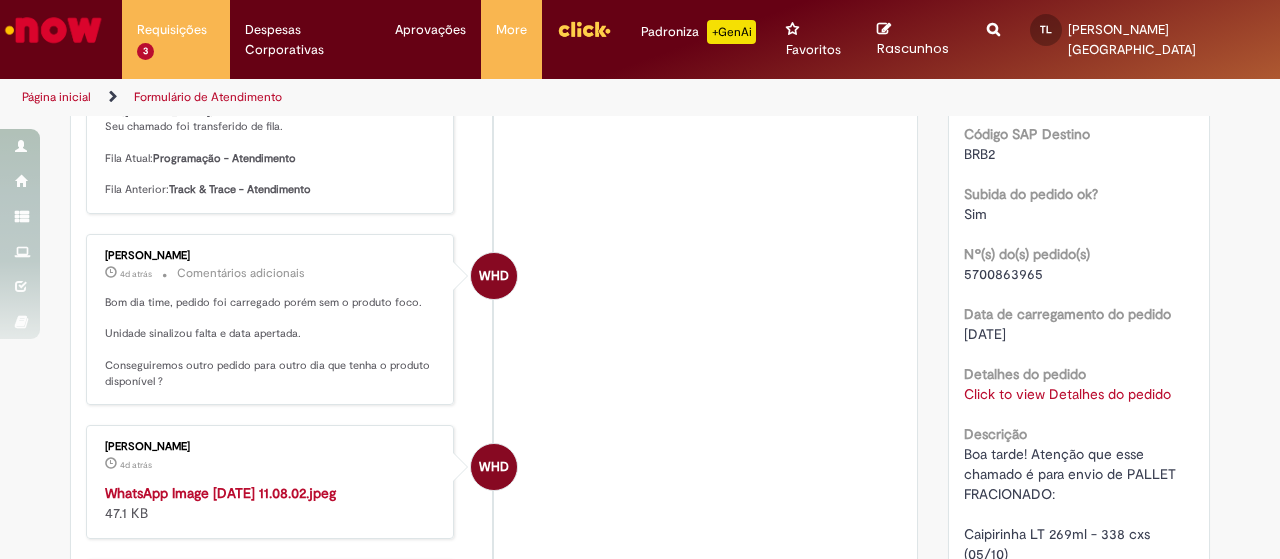 click on "Click to view Detalhes do pedido" at bounding box center [1067, 394] 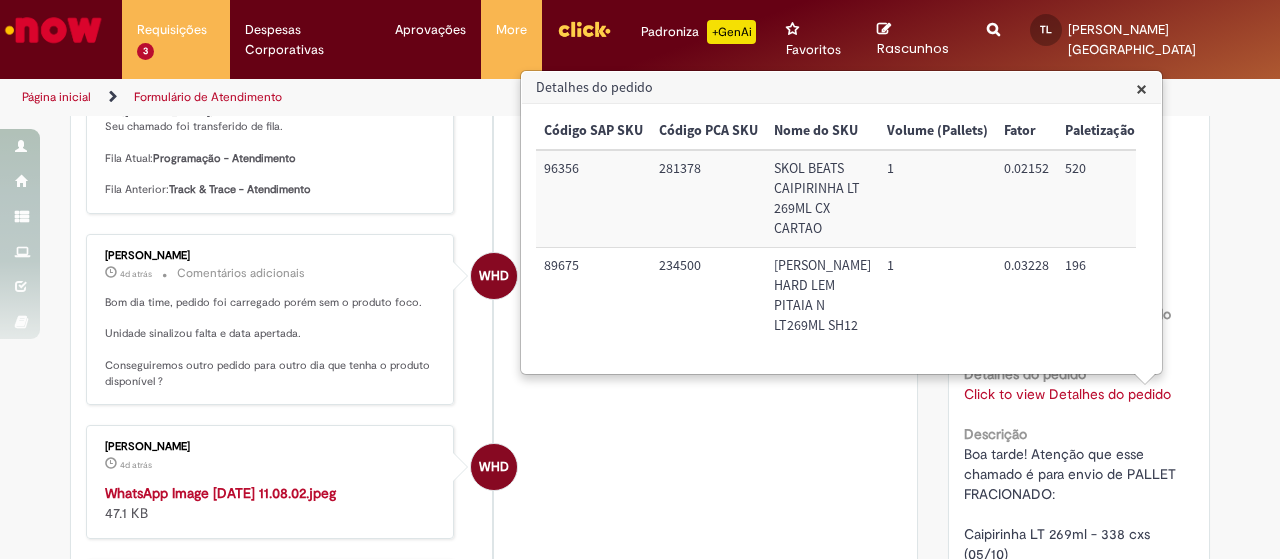 click on "×" at bounding box center (1141, 88) 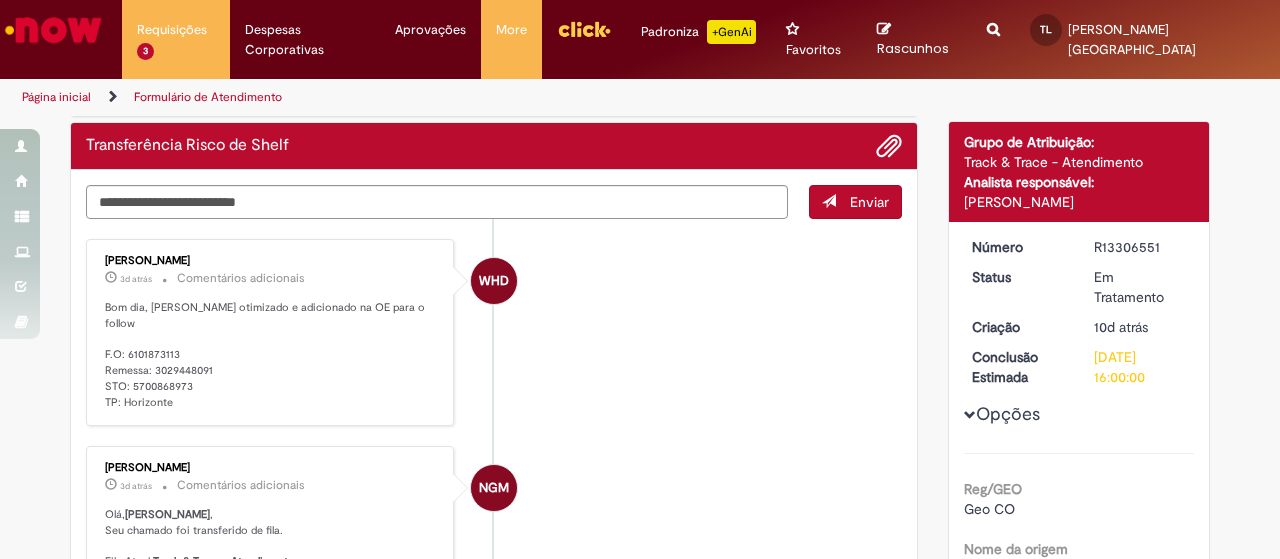 scroll, scrollTop: 102, scrollLeft: 0, axis: vertical 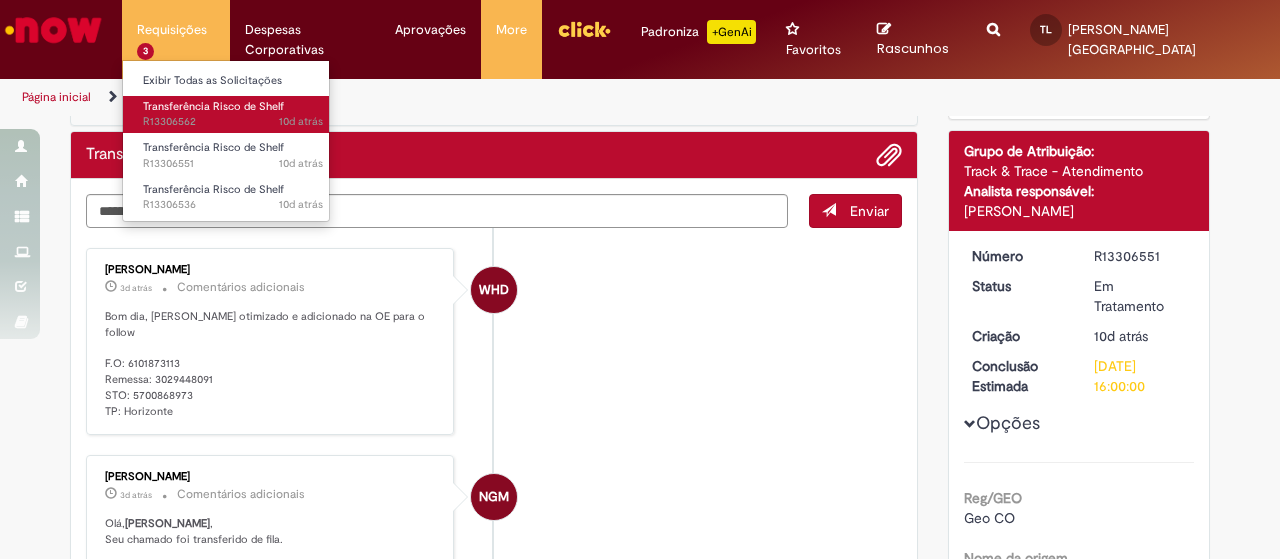 click on "10d atrás 10 dias atrás  R13306562" at bounding box center (233, 122) 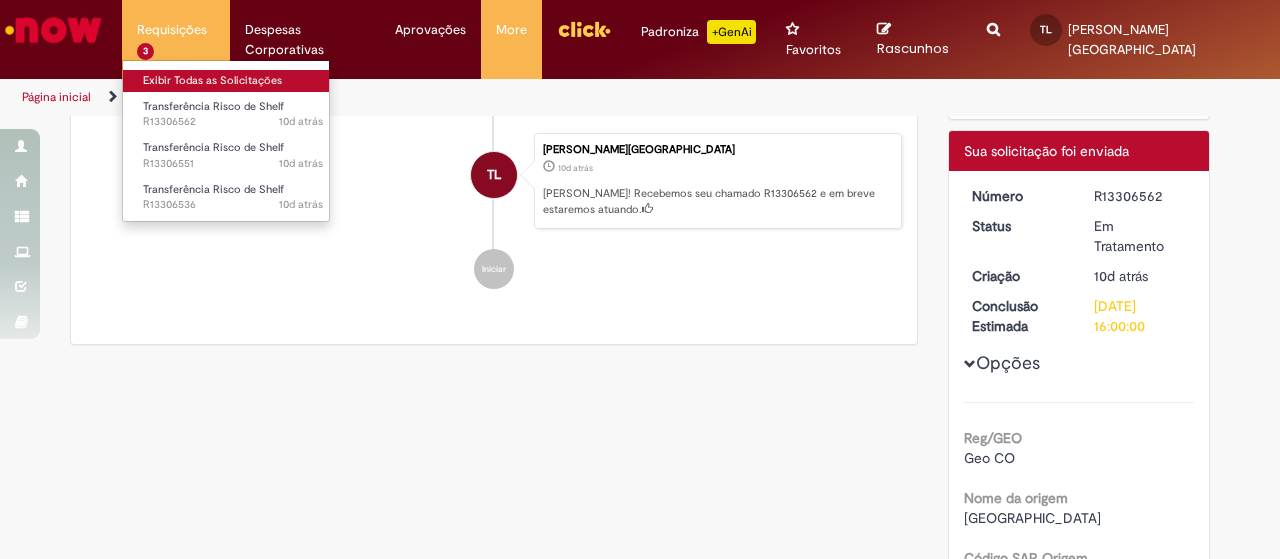 scroll, scrollTop: 0, scrollLeft: 0, axis: both 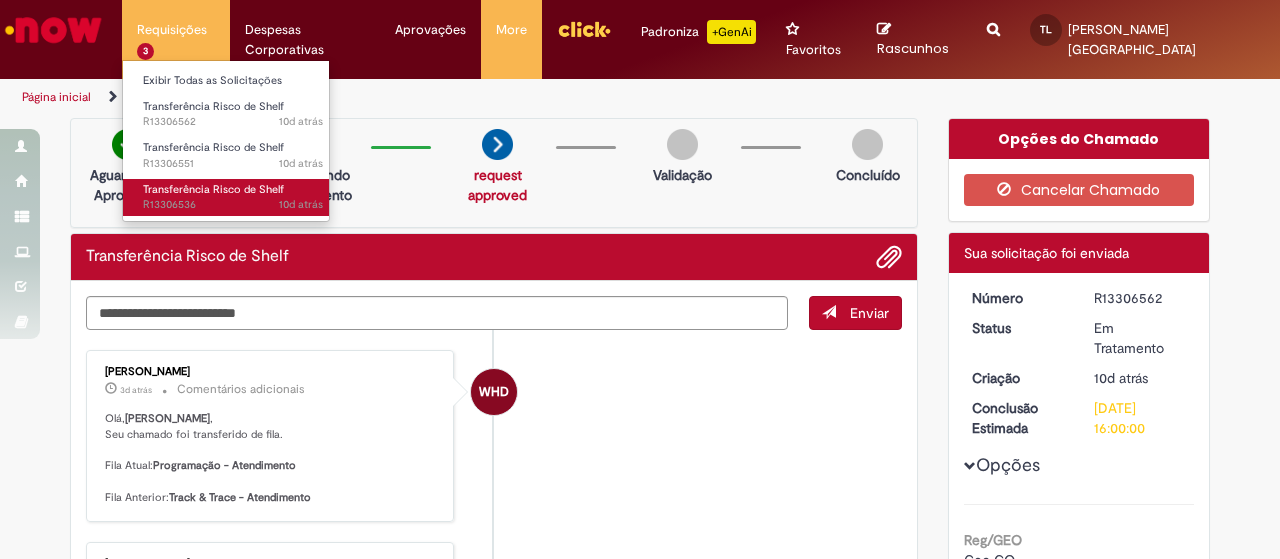 click on "Transferência Risco de Shelf" at bounding box center (213, 189) 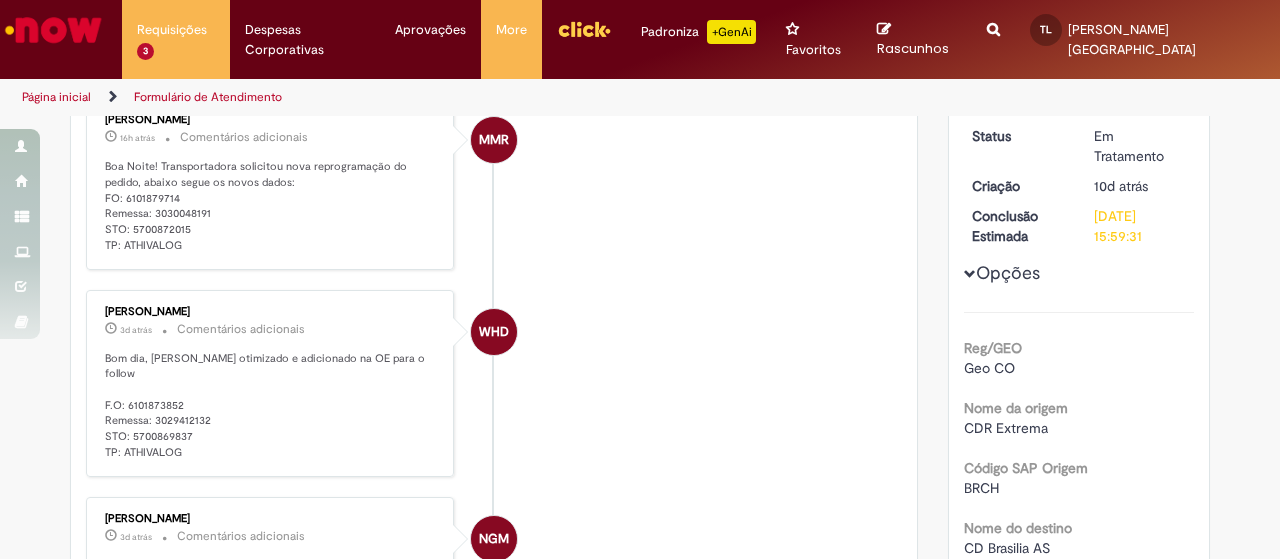 scroll, scrollTop: 0, scrollLeft: 0, axis: both 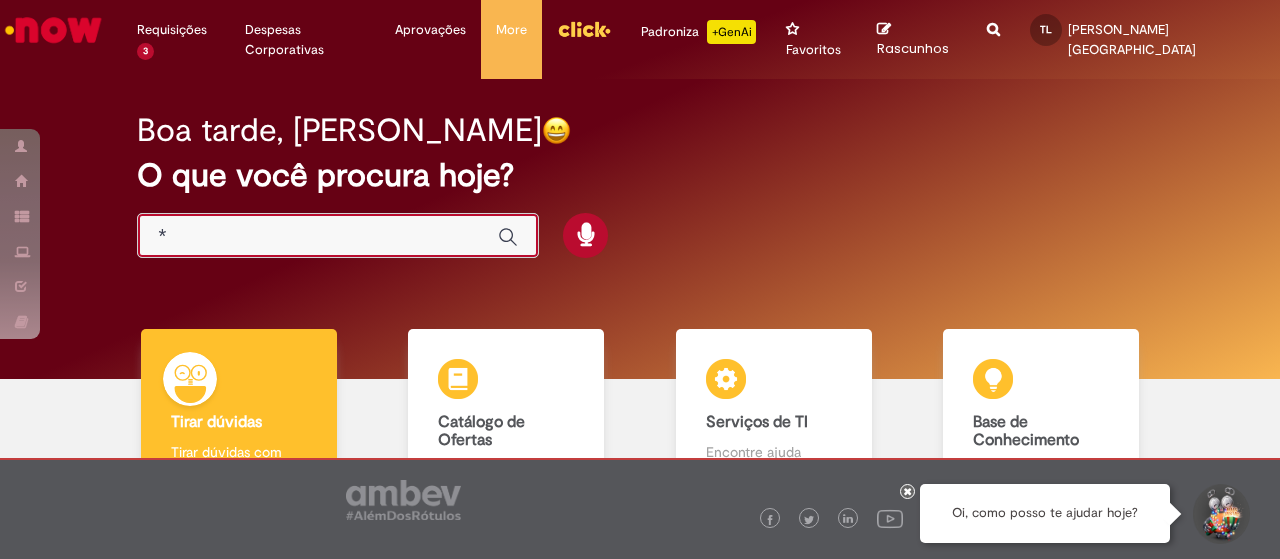 click on "*" at bounding box center (318, 236) 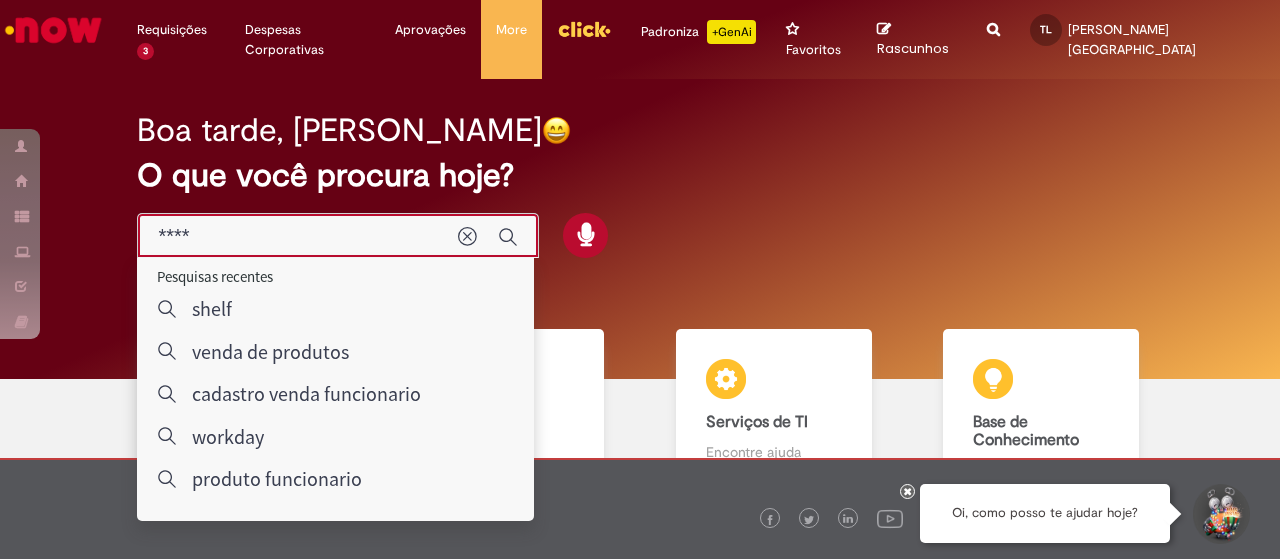 type on "*****" 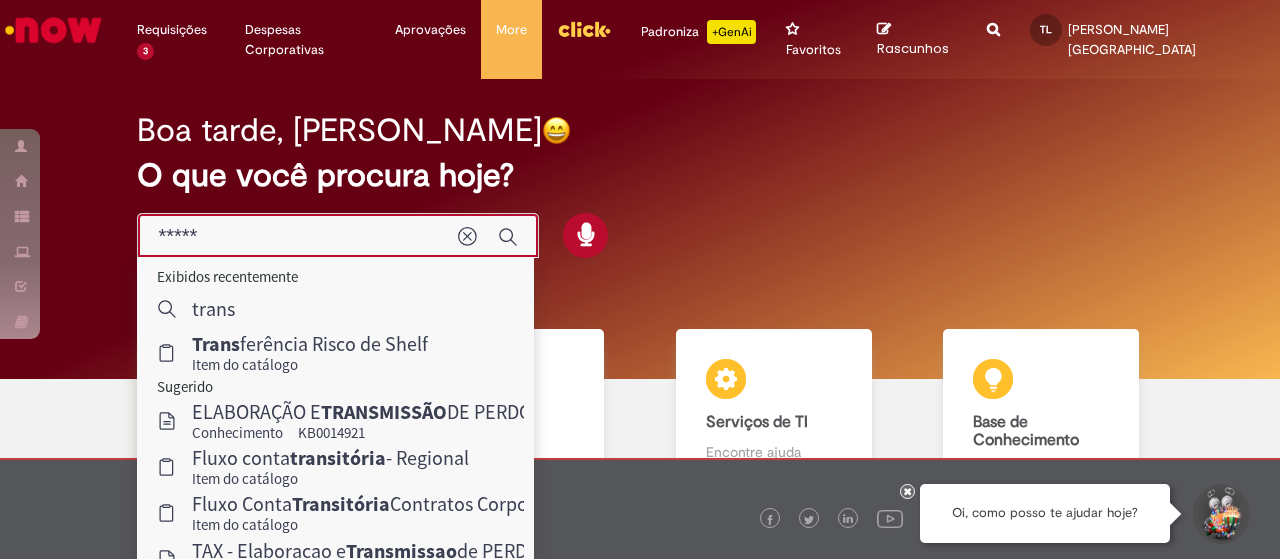 drag, startPoint x: 242, startPoint y: 322, endPoint x: 261, endPoint y: 318, distance: 19.416489 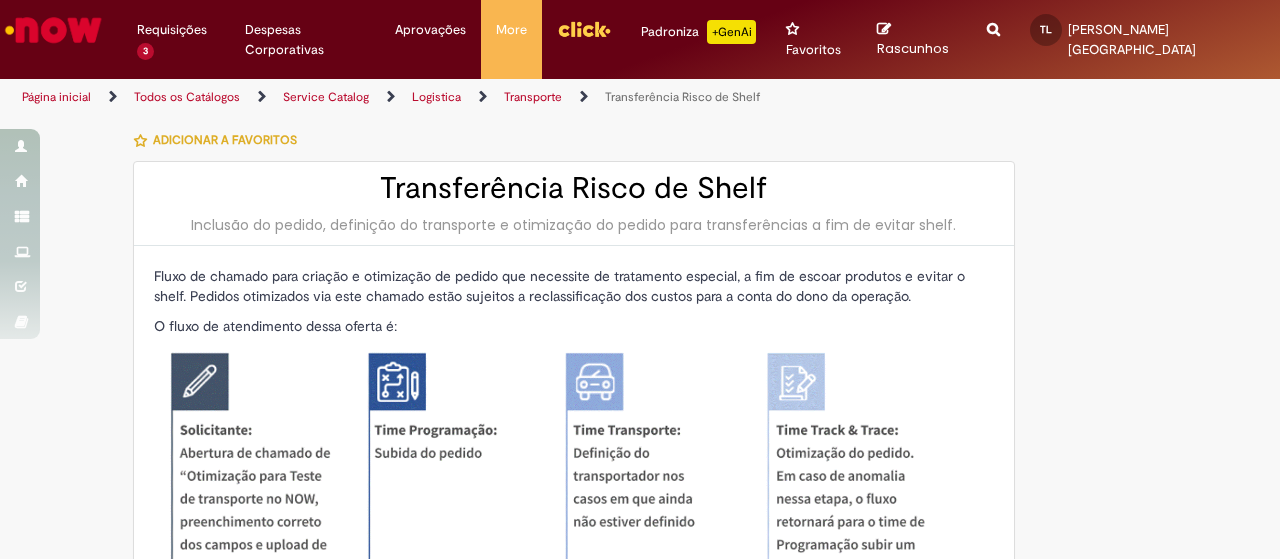 type on "********" 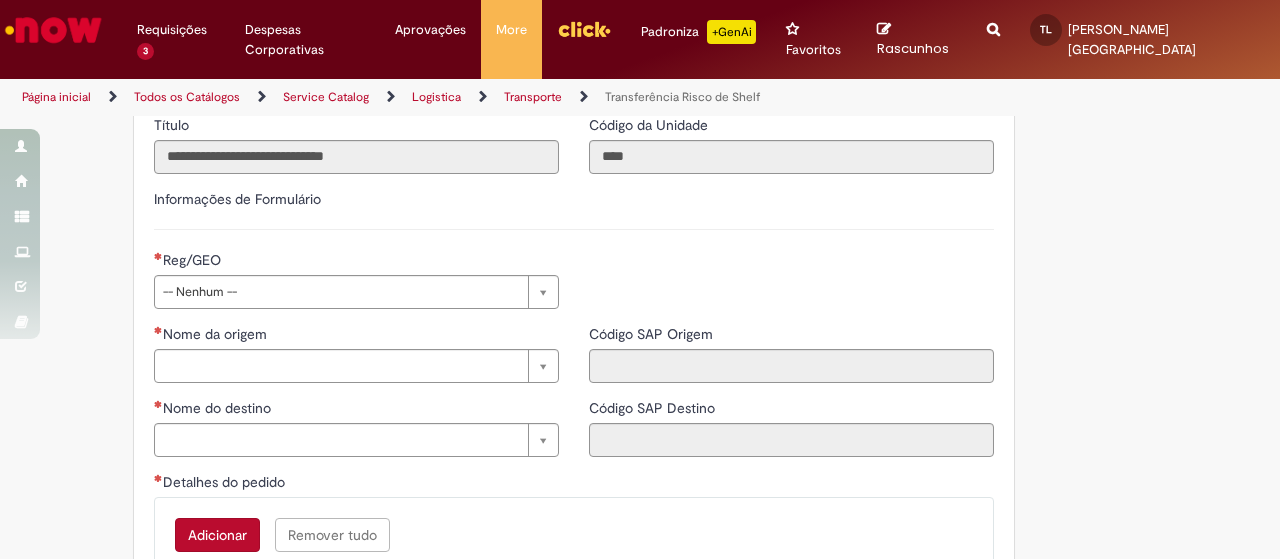 scroll, scrollTop: 886, scrollLeft: 0, axis: vertical 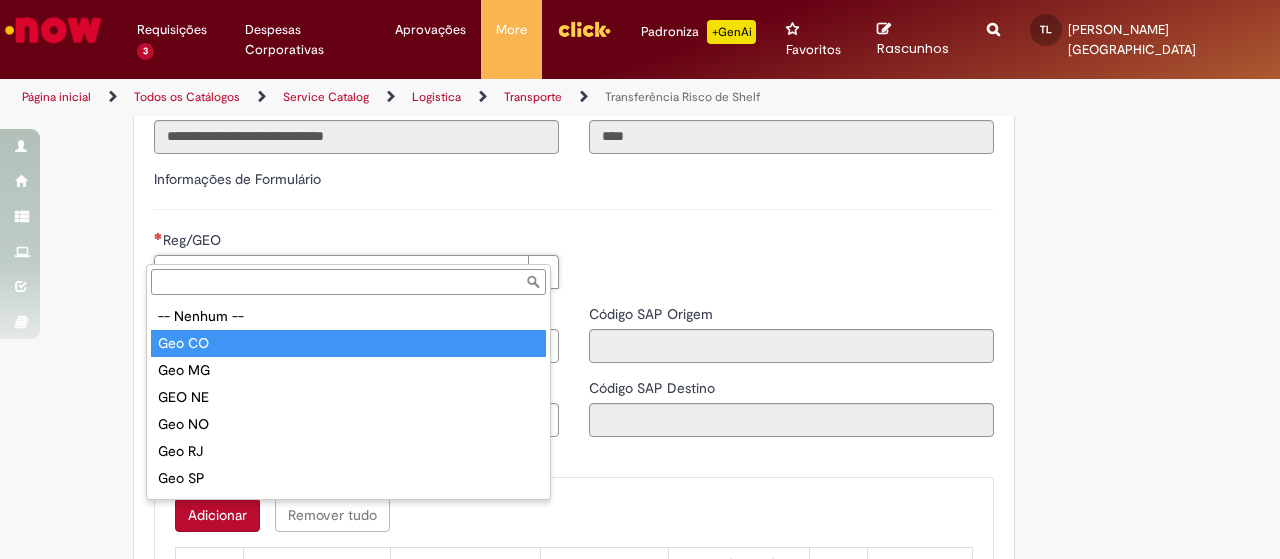 type on "******" 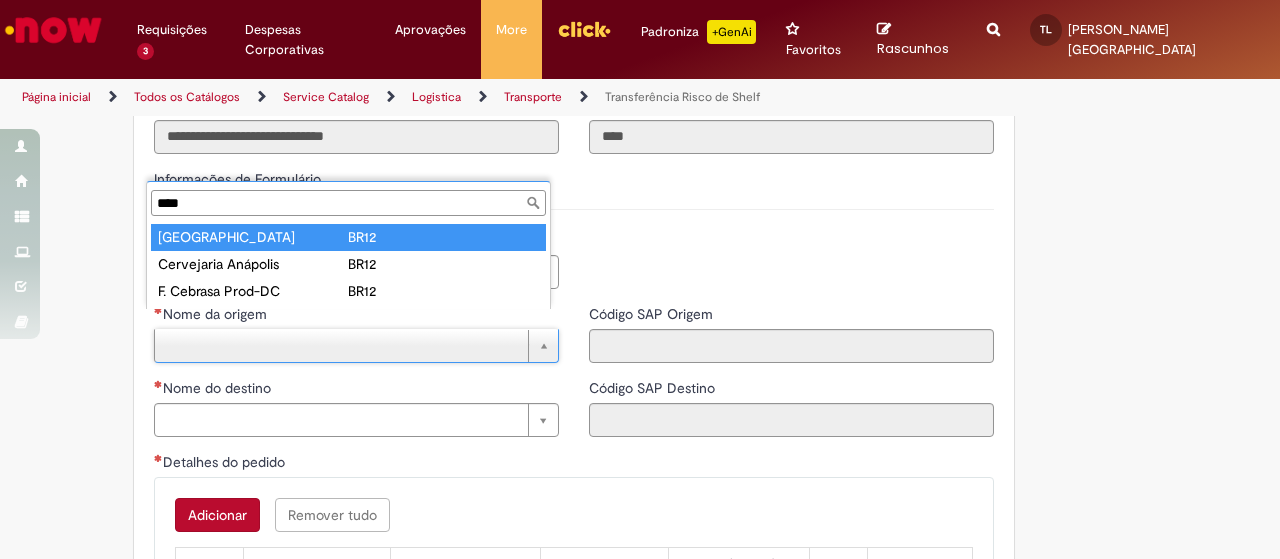 type on "****" 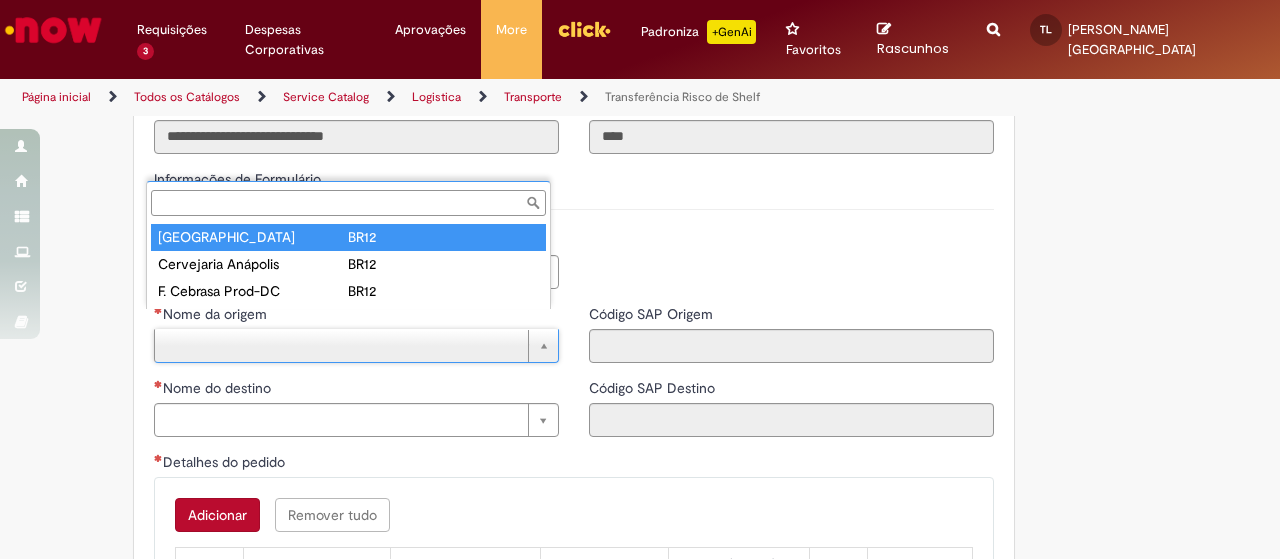 type on "****" 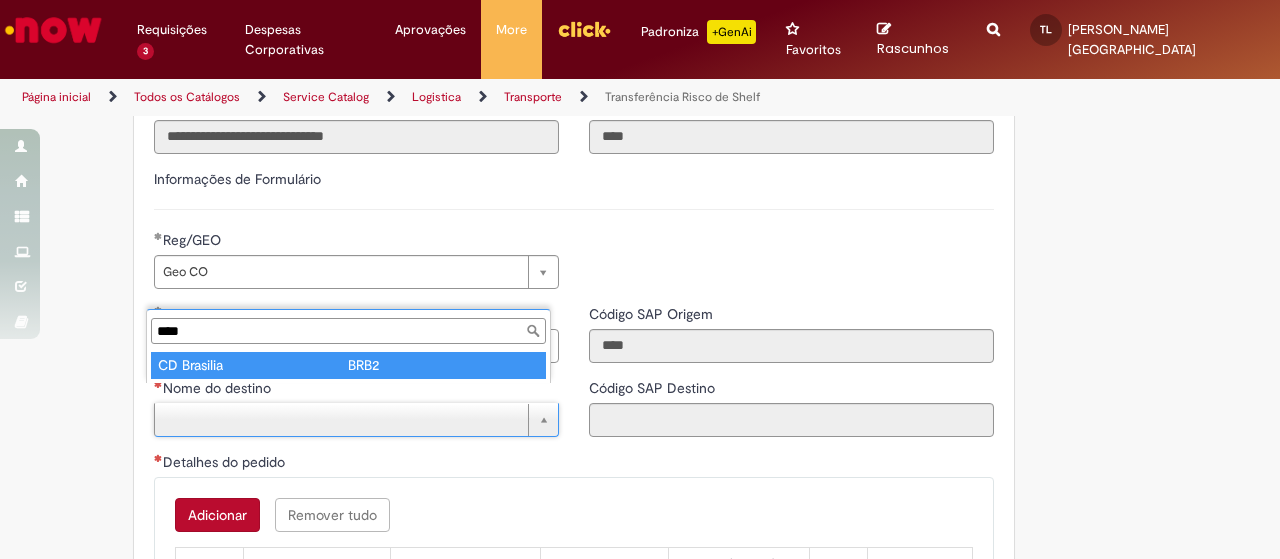 type on "****" 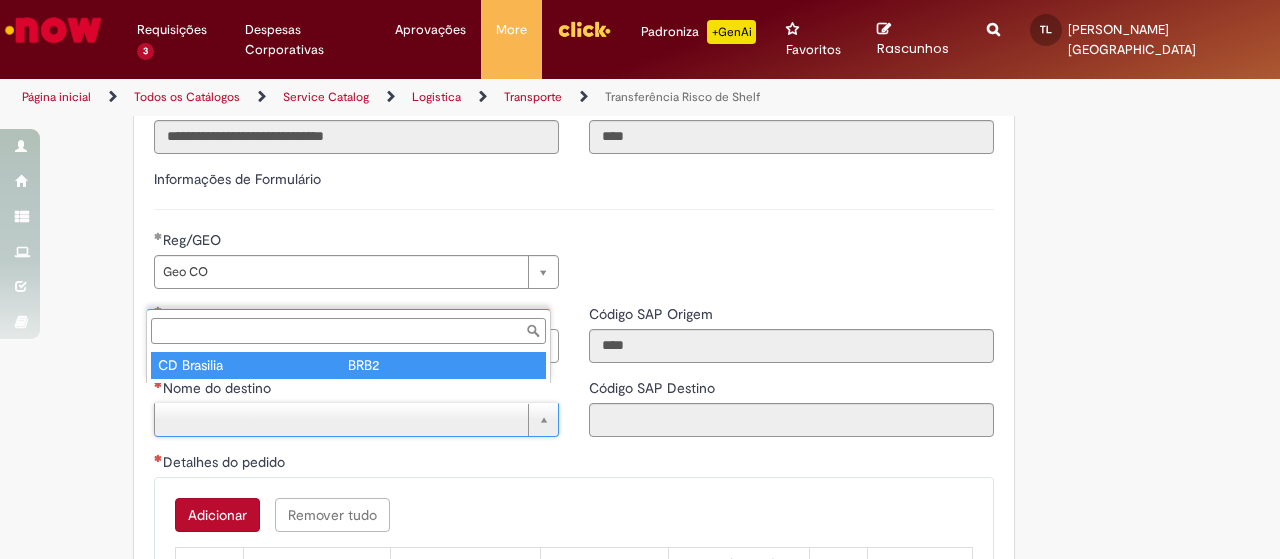 type on "****" 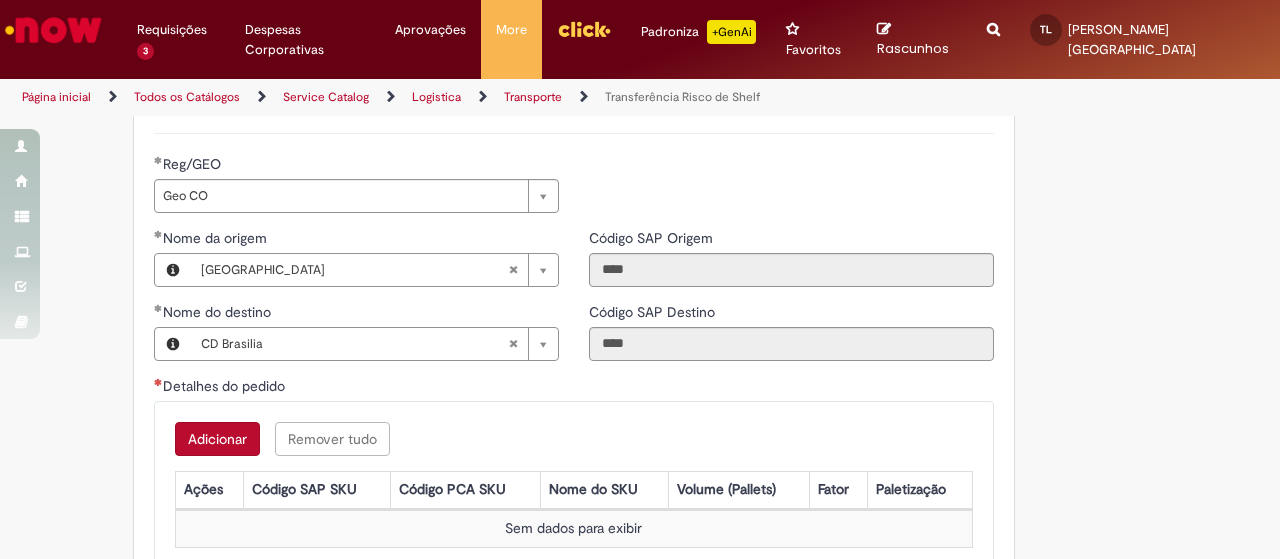 scroll, scrollTop: 1004, scrollLeft: 0, axis: vertical 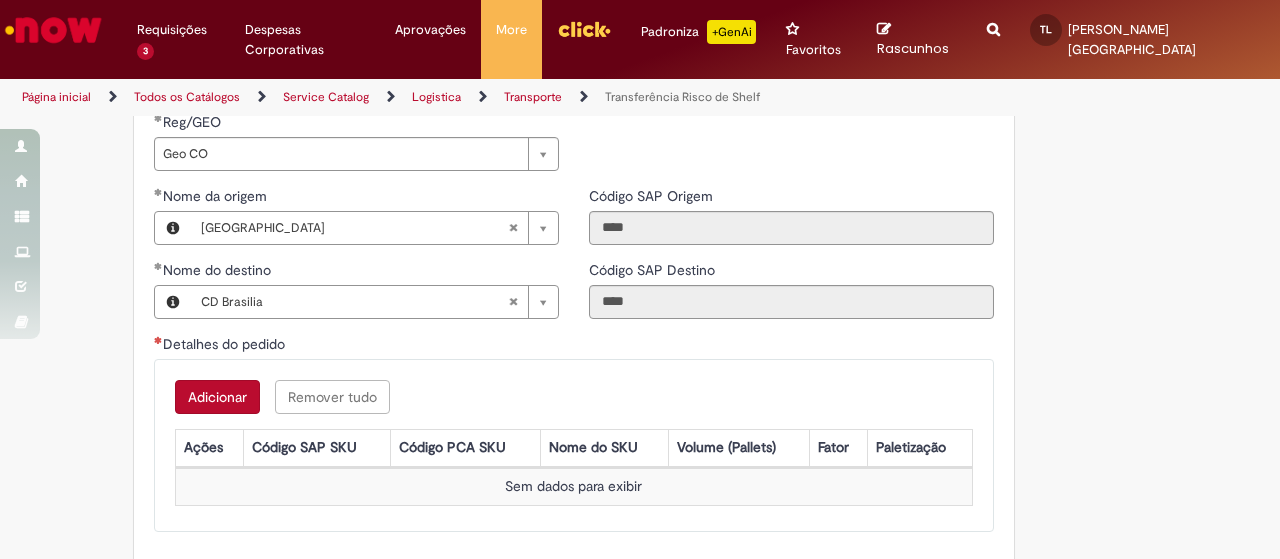 click on "Adicionar" at bounding box center [217, 397] 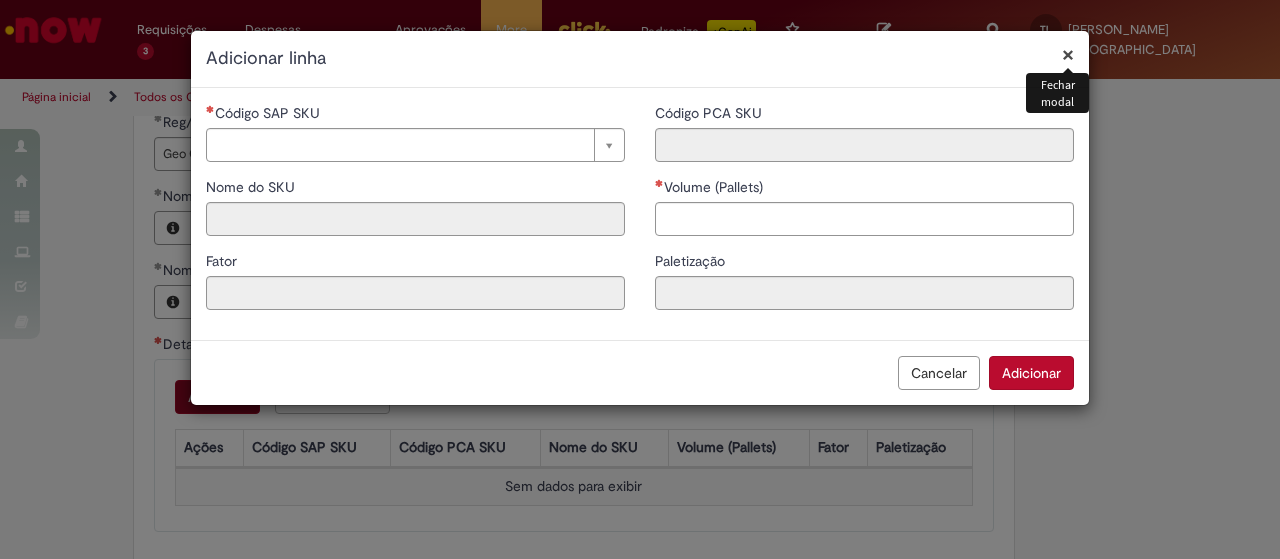 type 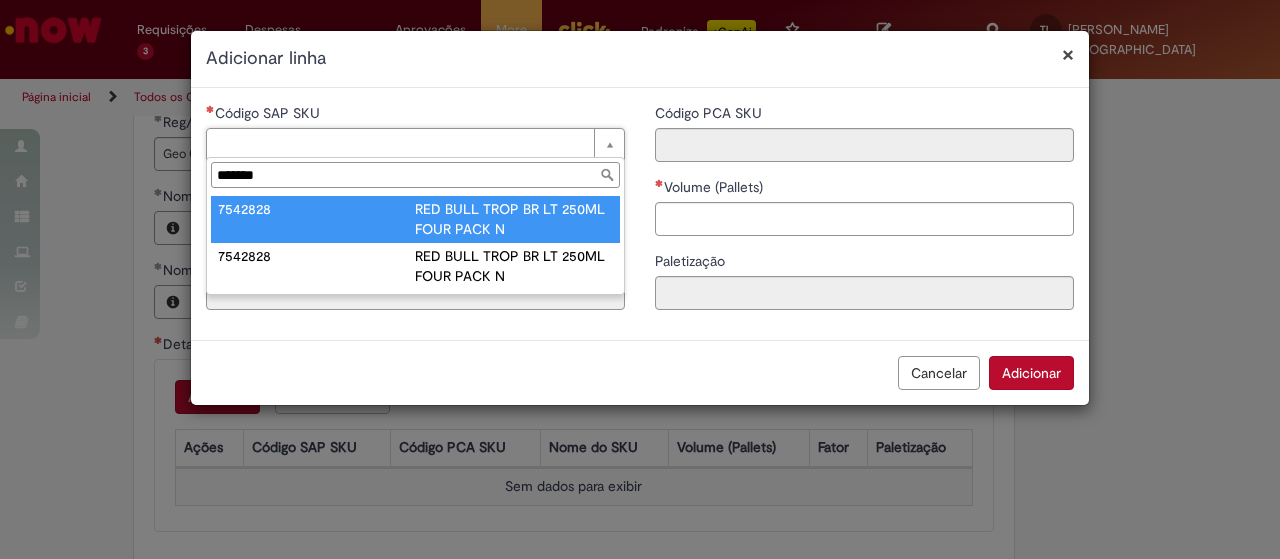type on "*******" 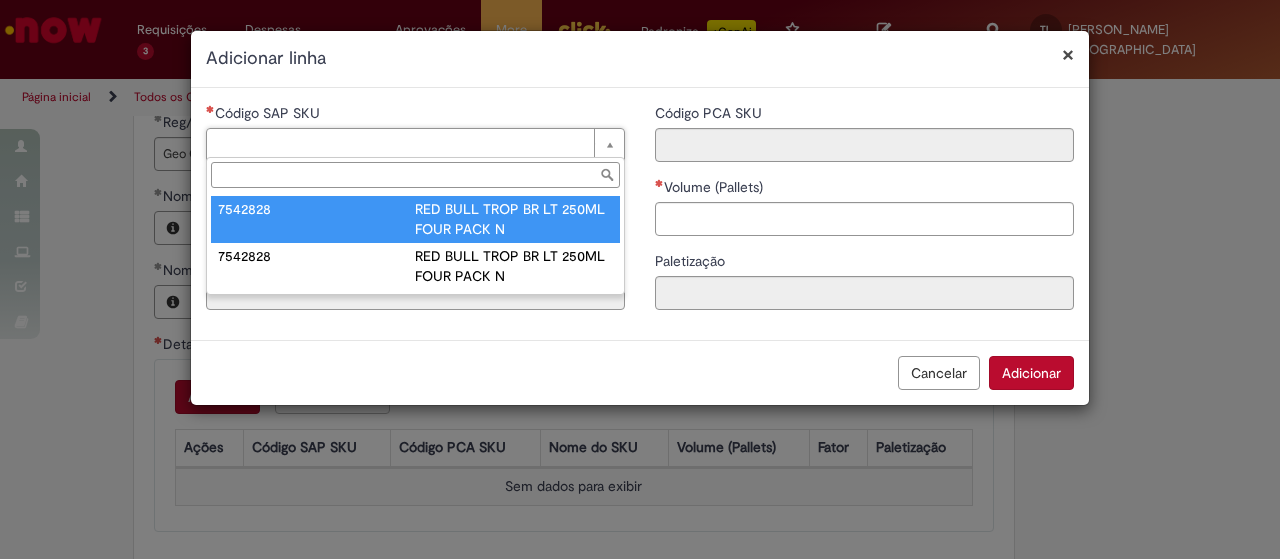 type on "**********" 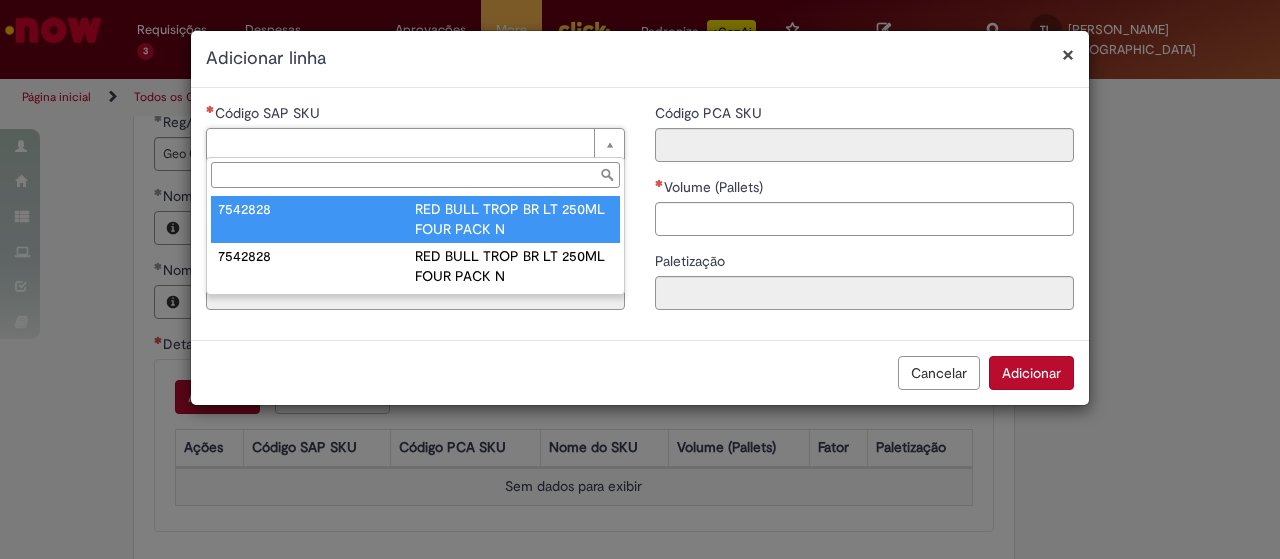 type on "****" 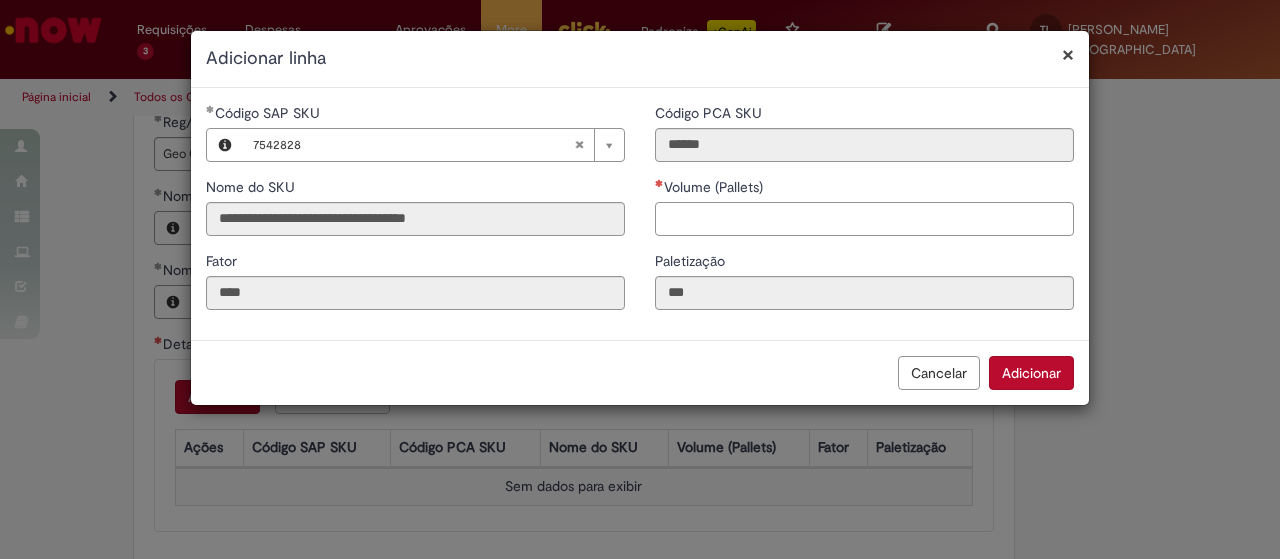 click on "Volume (Pallets)" at bounding box center [864, 219] 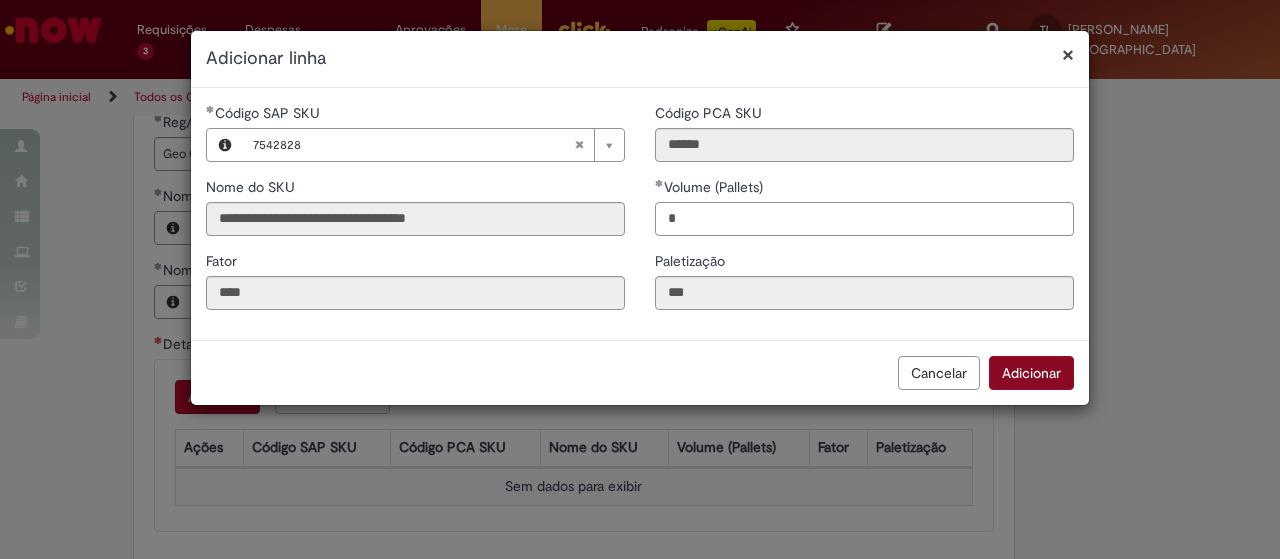 type on "*" 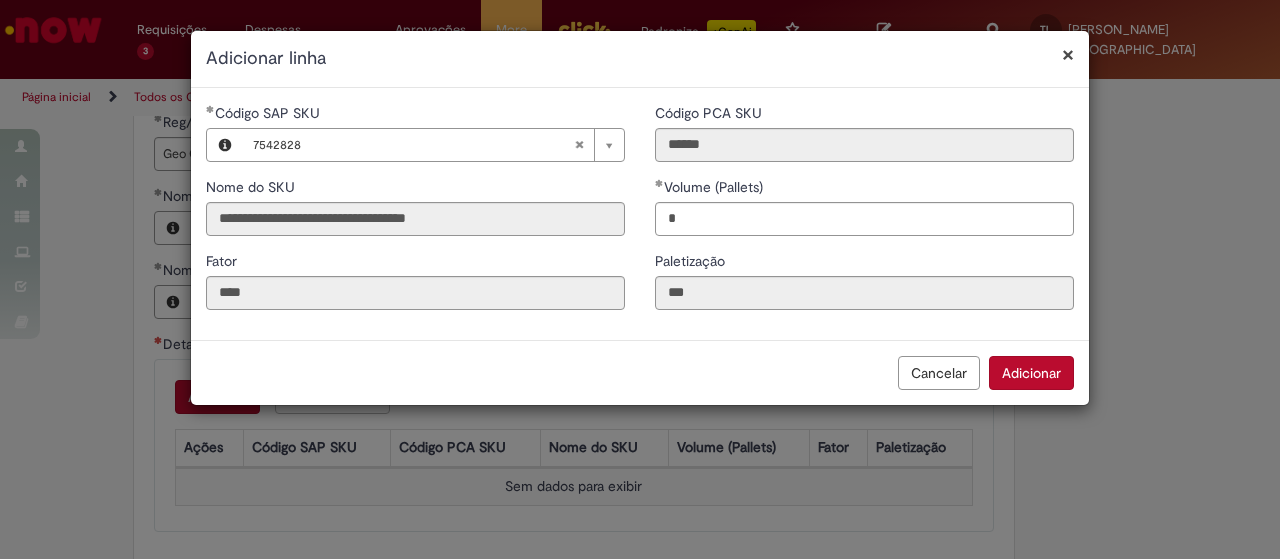 click on "Adicionar" at bounding box center (1031, 373) 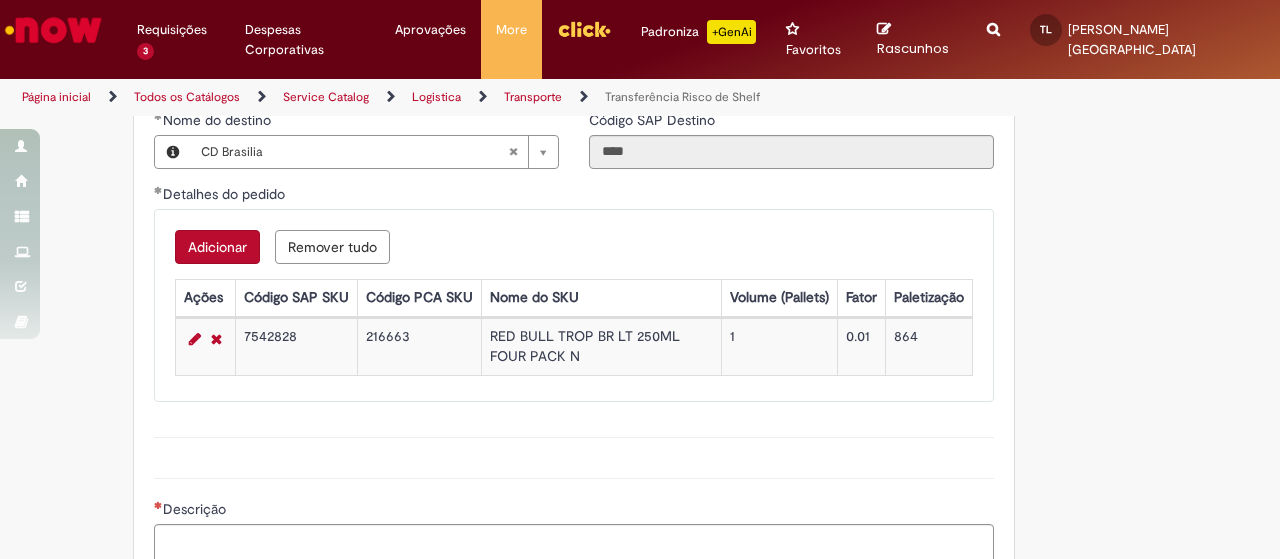 scroll, scrollTop: 1174, scrollLeft: 0, axis: vertical 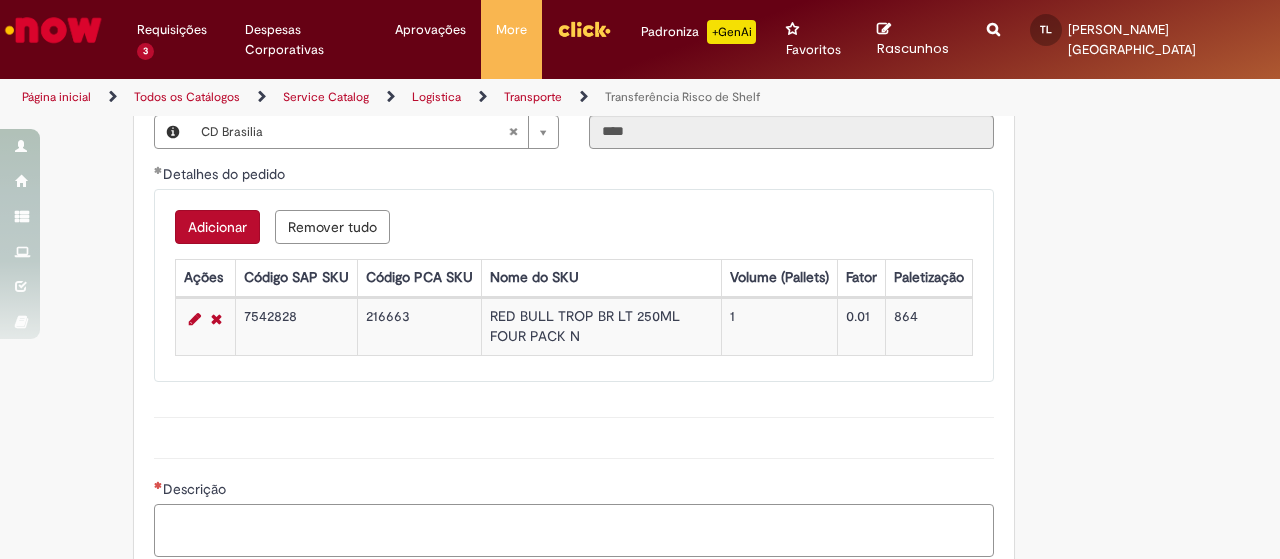 click on "Descrição" at bounding box center [574, 530] 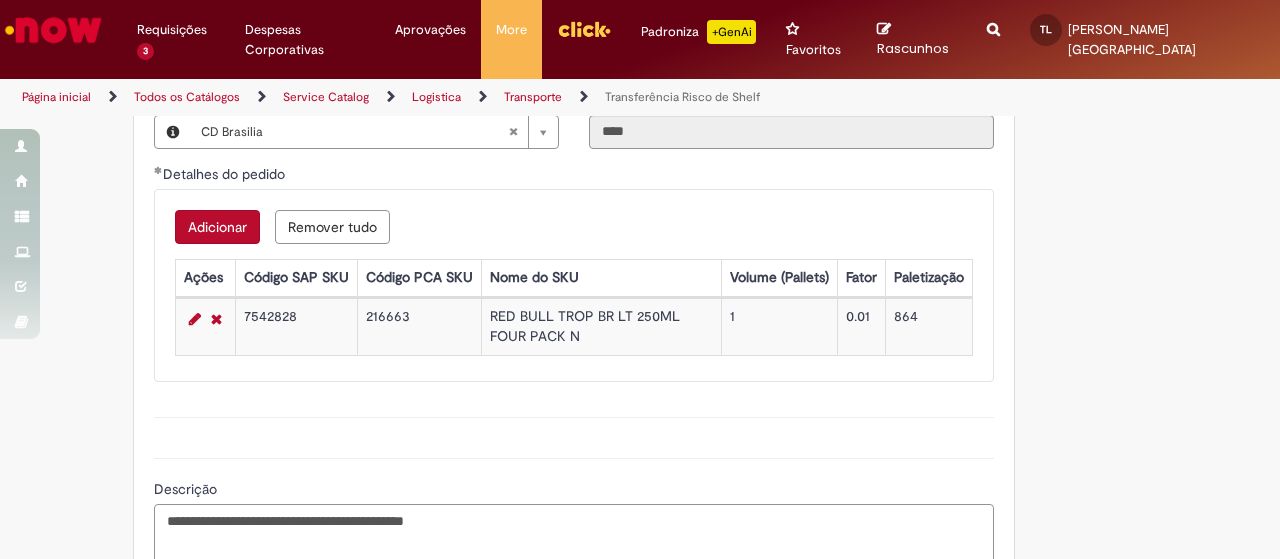 paste on "**********" 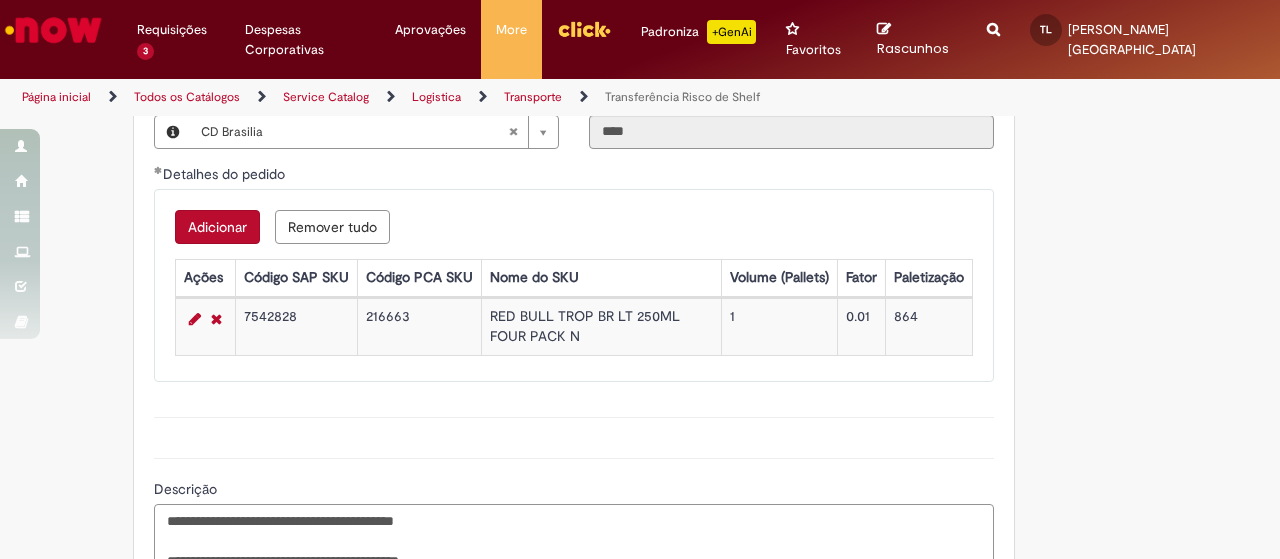 click on "**********" at bounding box center [574, 540] 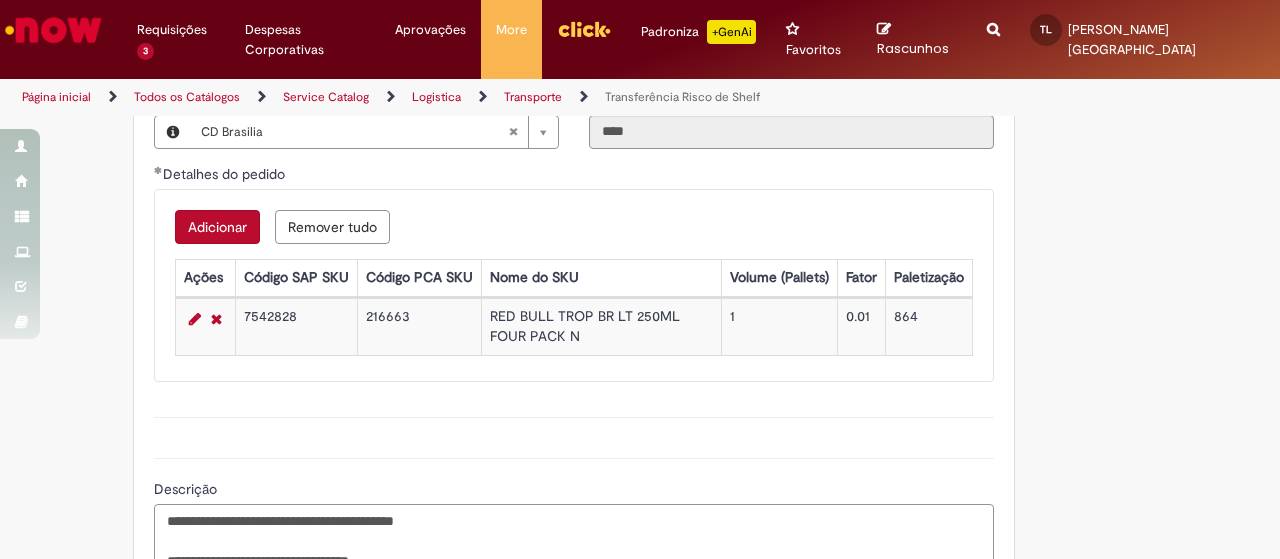 type on "**********" 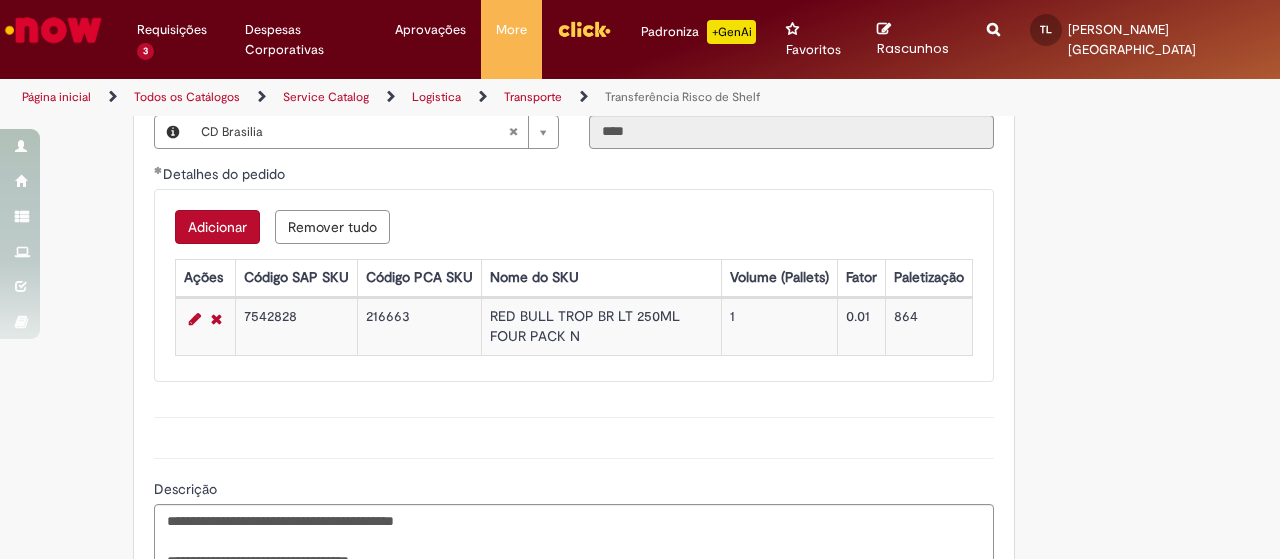 scroll, scrollTop: 1388, scrollLeft: 0, axis: vertical 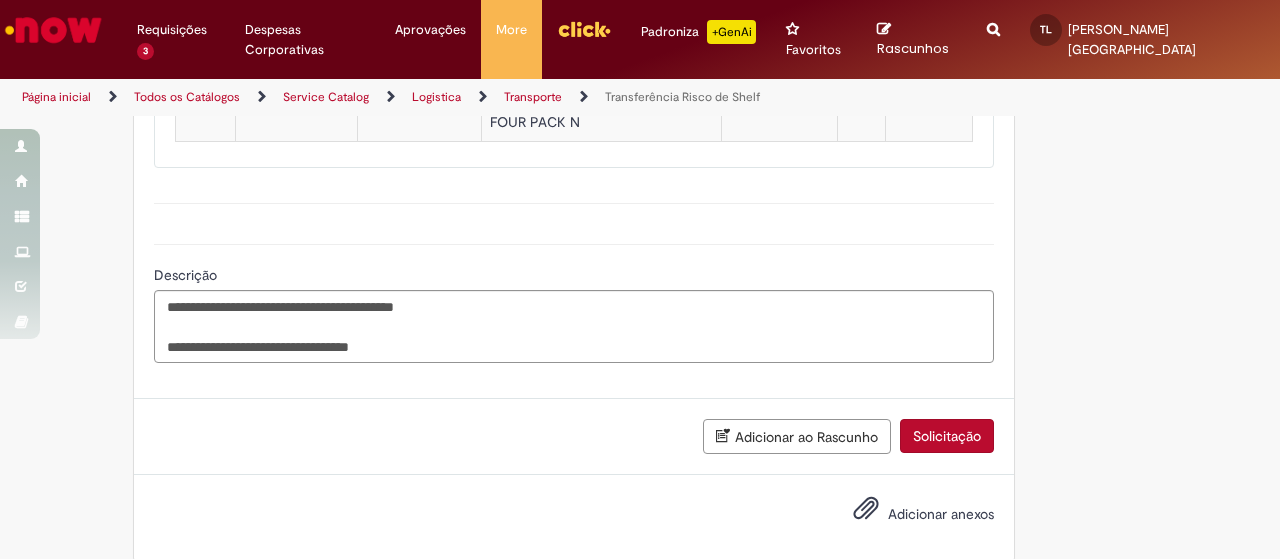 click on "Adicionar anexos" at bounding box center (941, 514) 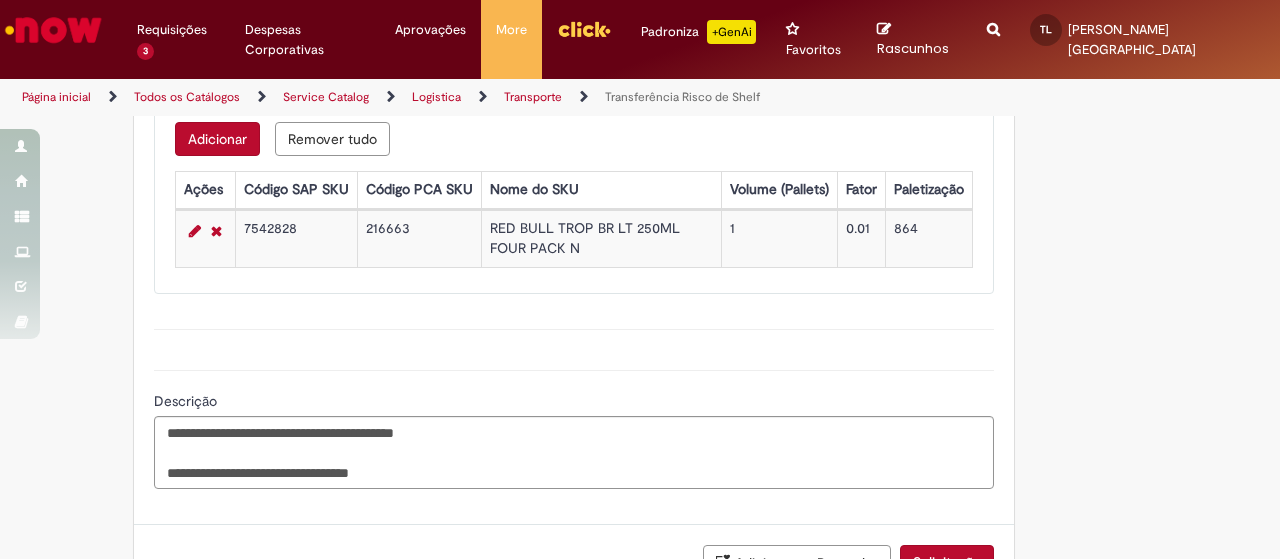 scroll, scrollTop: 1459, scrollLeft: 0, axis: vertical 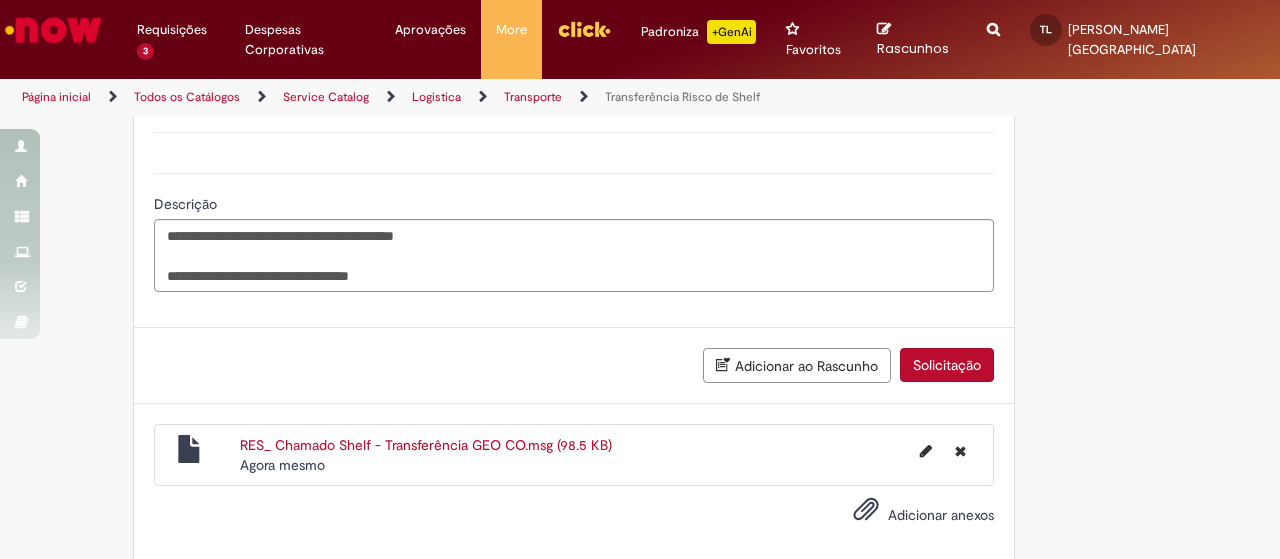 click on "Solicitação" at bounding box center (947, 365) 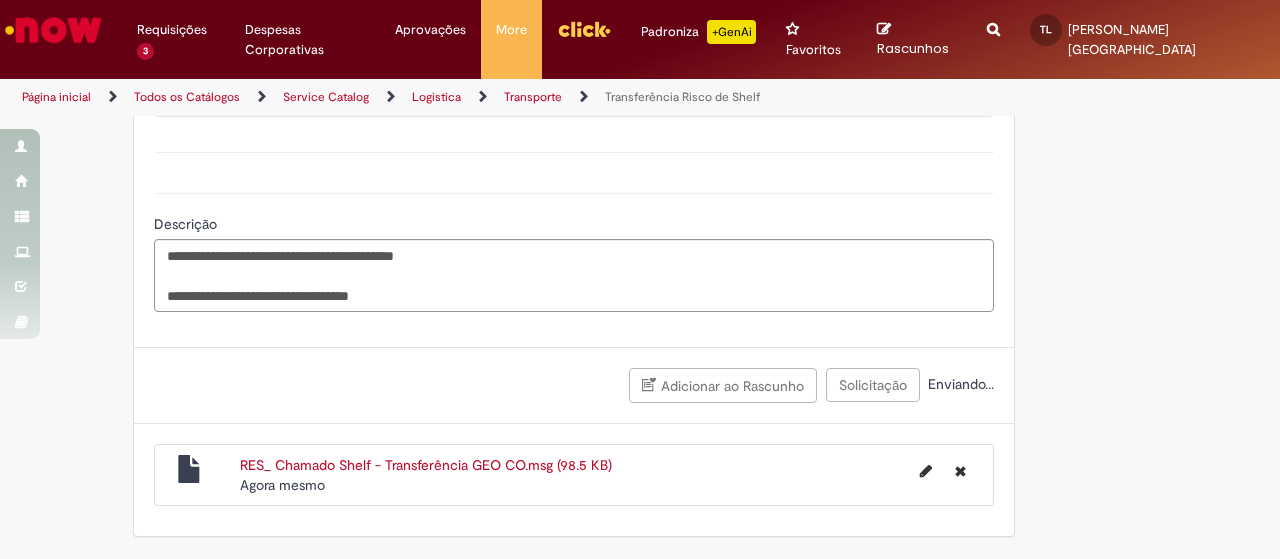 scroll, scrollTop: 1414, scrollLeft: 0, axis: vertical 